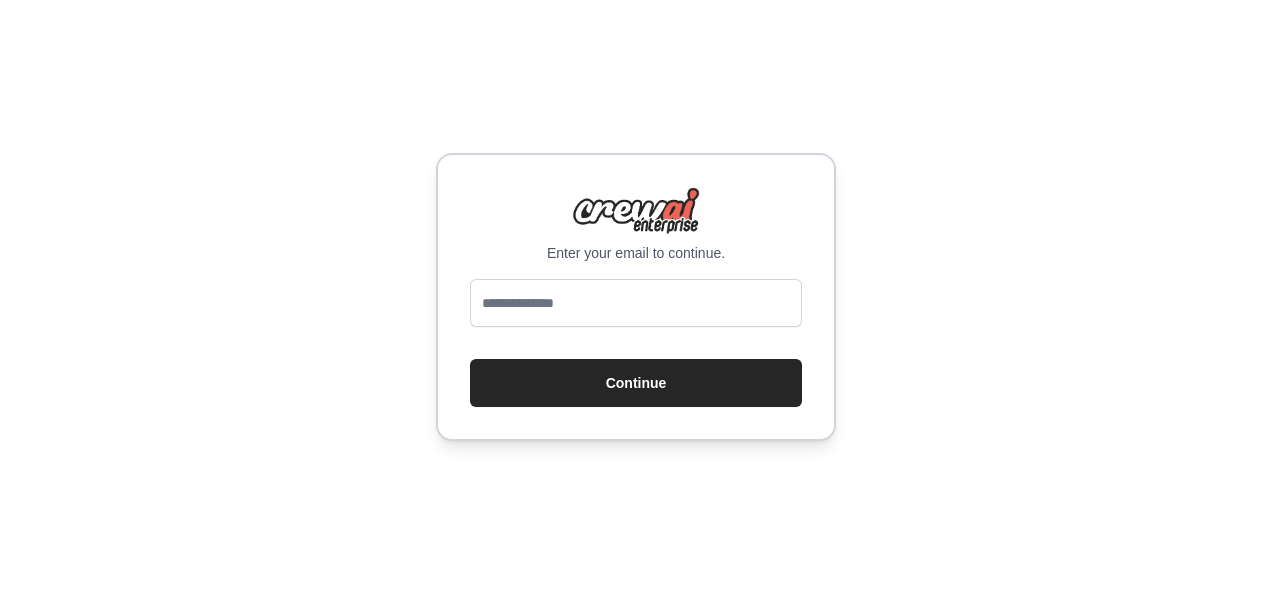 scroll, scrollTop: 0, scrollLeft: 0, axis: both 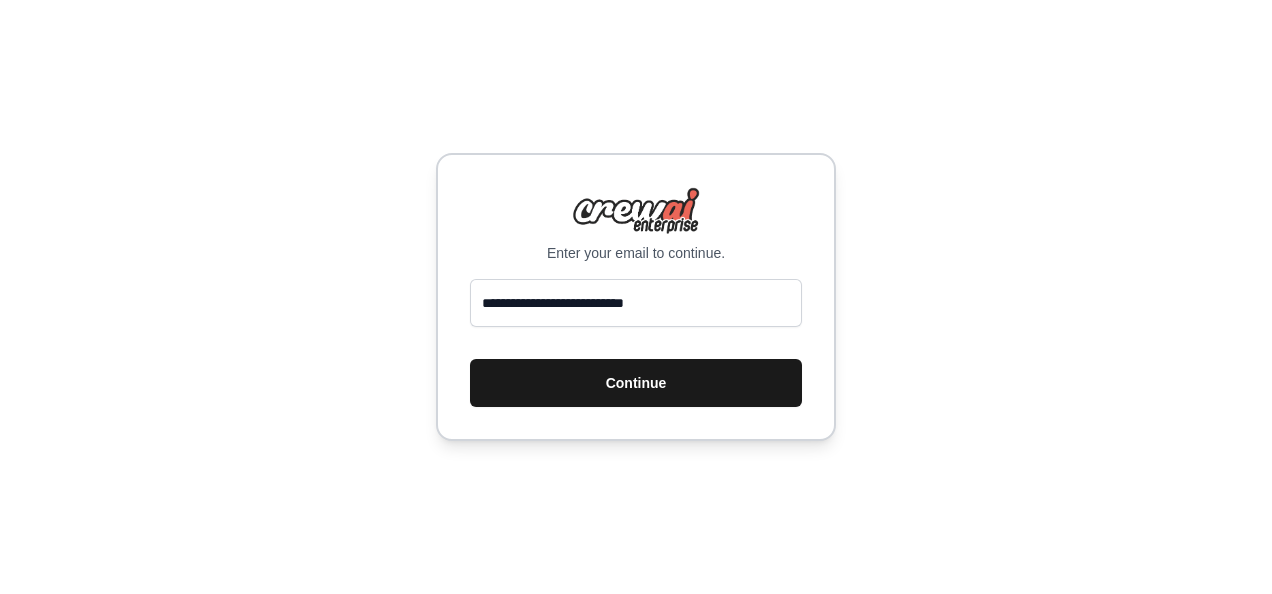 click on "Continue" at bounding box center [636, 383] 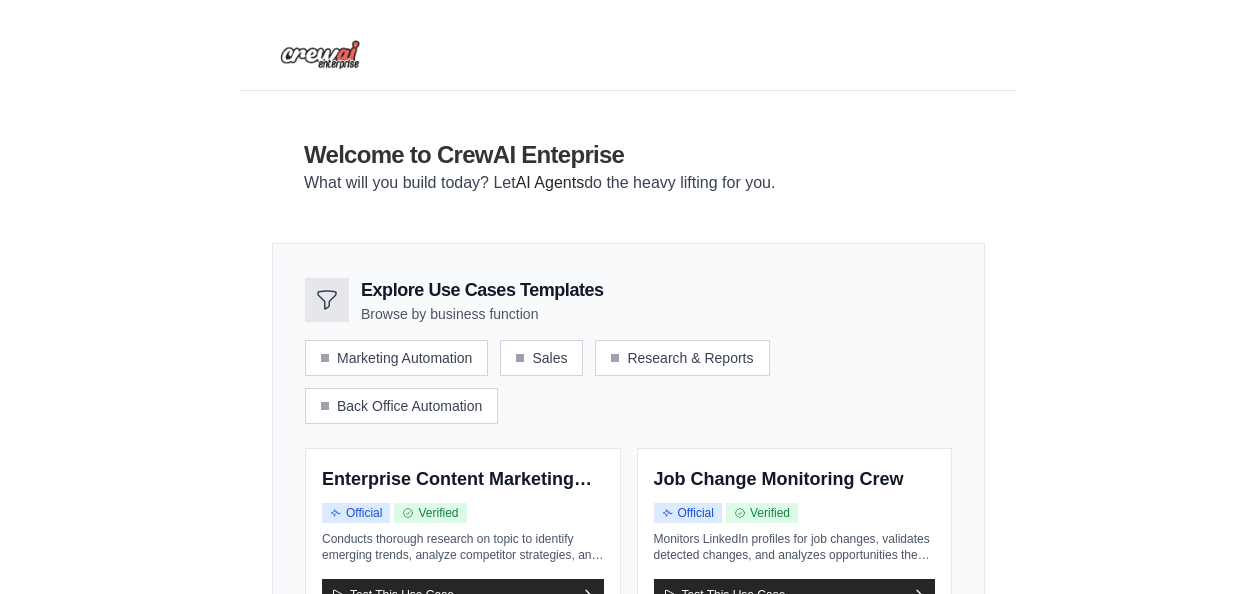 scroll, scrollTop: 0, scrollLeft: 0, axis: both 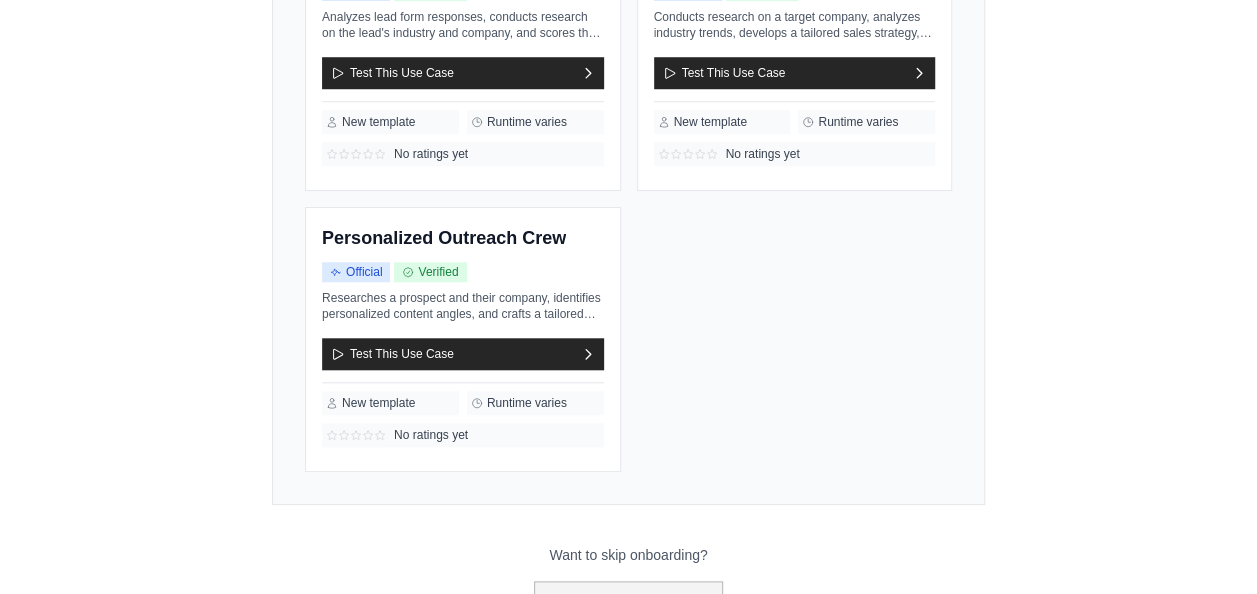 click on "Go to the dashboard!" at bounding box center [629, 600] 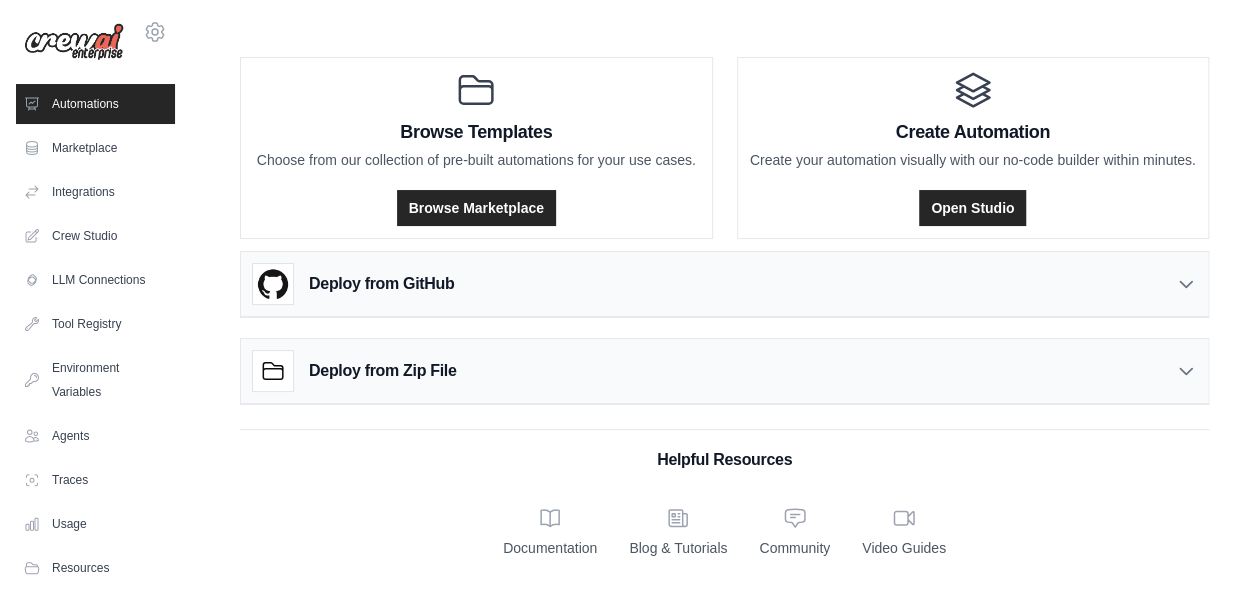 scroll, scrollTop: 0, scrollLeft: 0, axis: both 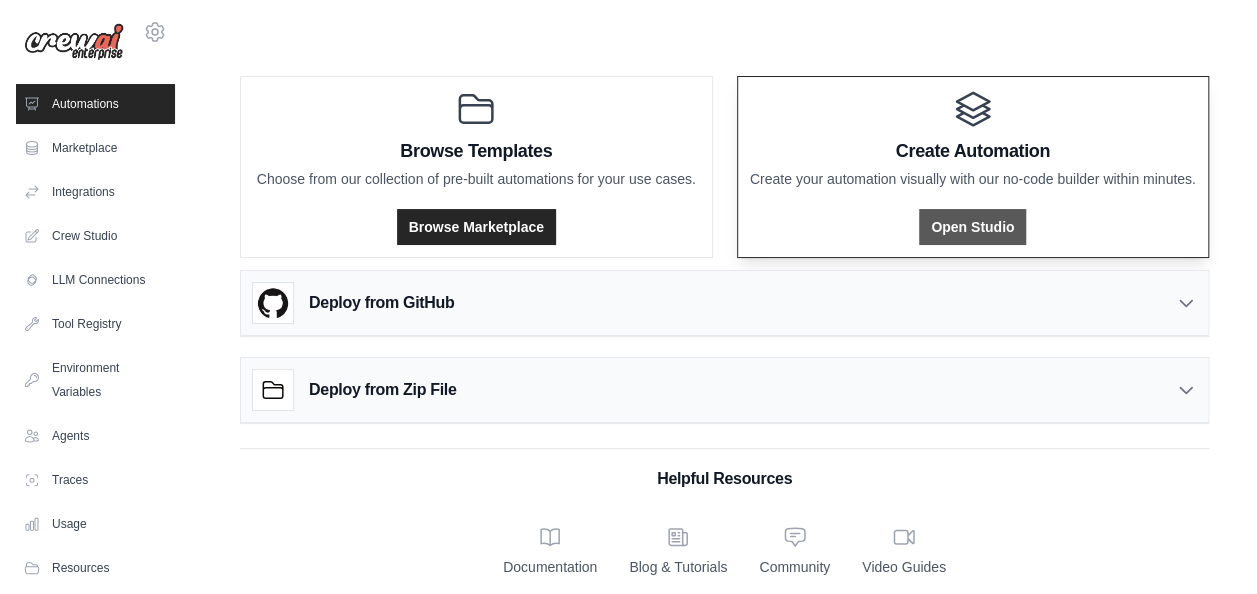 click on "Open Studio" at bounding box center [972, 227] 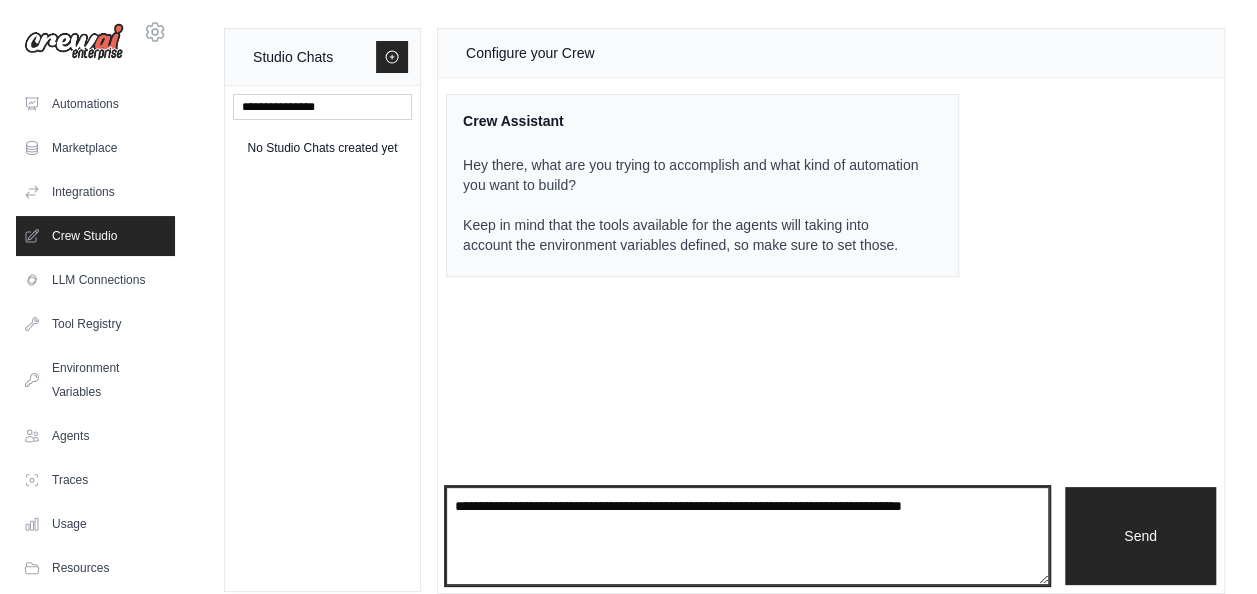 click at bounding box center (747, 536) 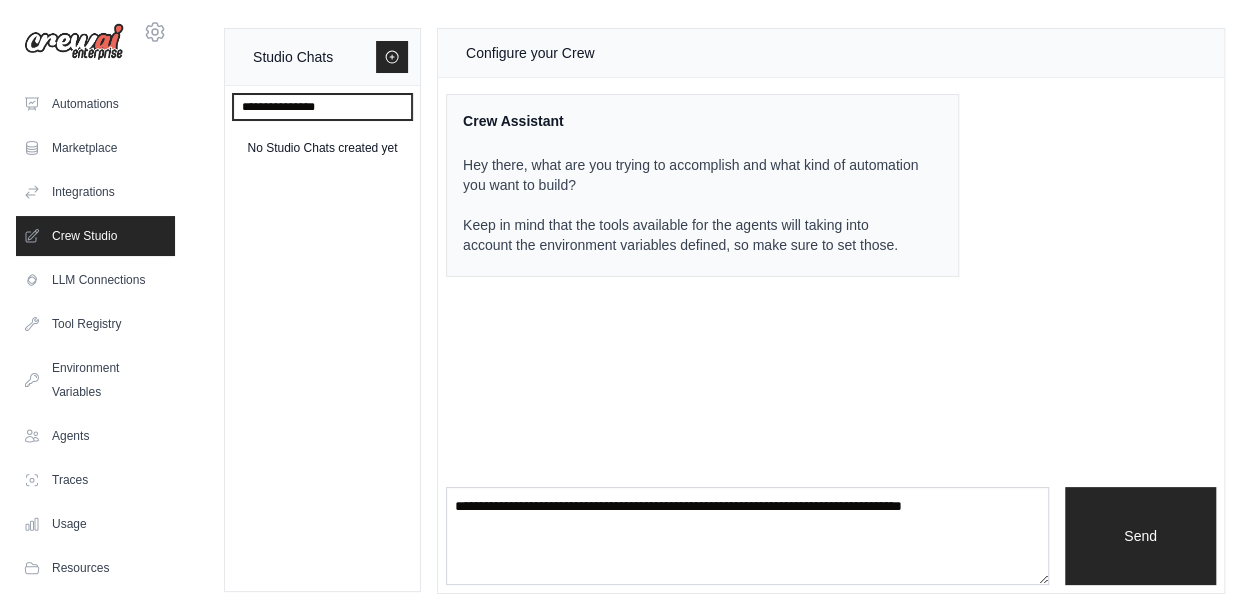 click at bounding box center [322, 107] 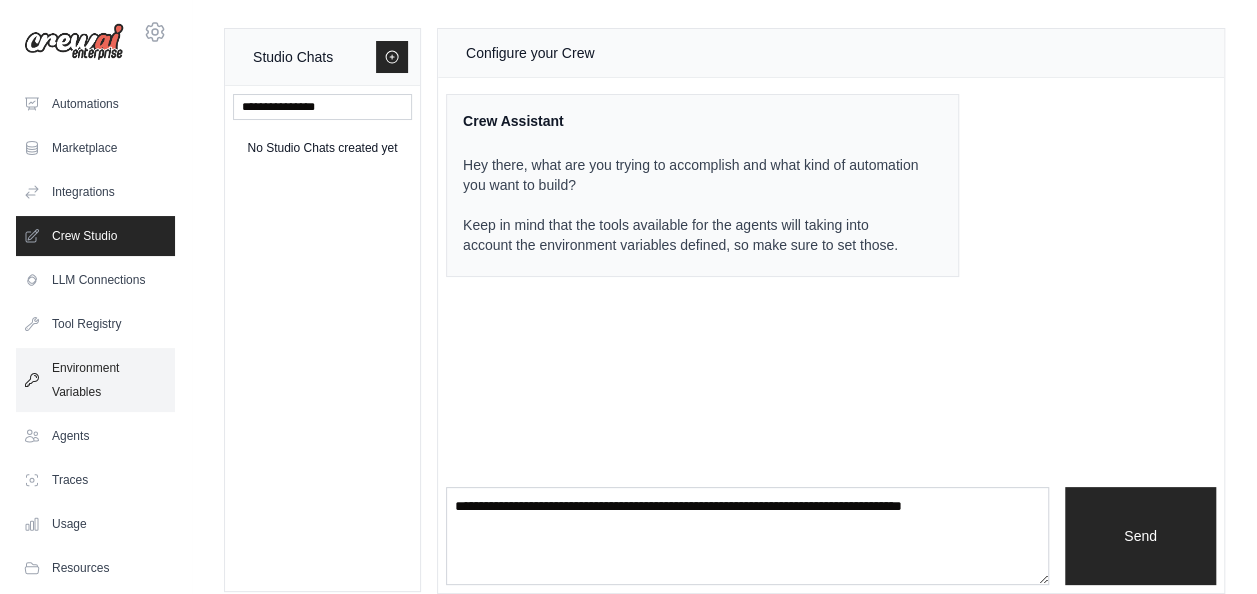 click on "Environment Variables" at bounding box center (95, 380) 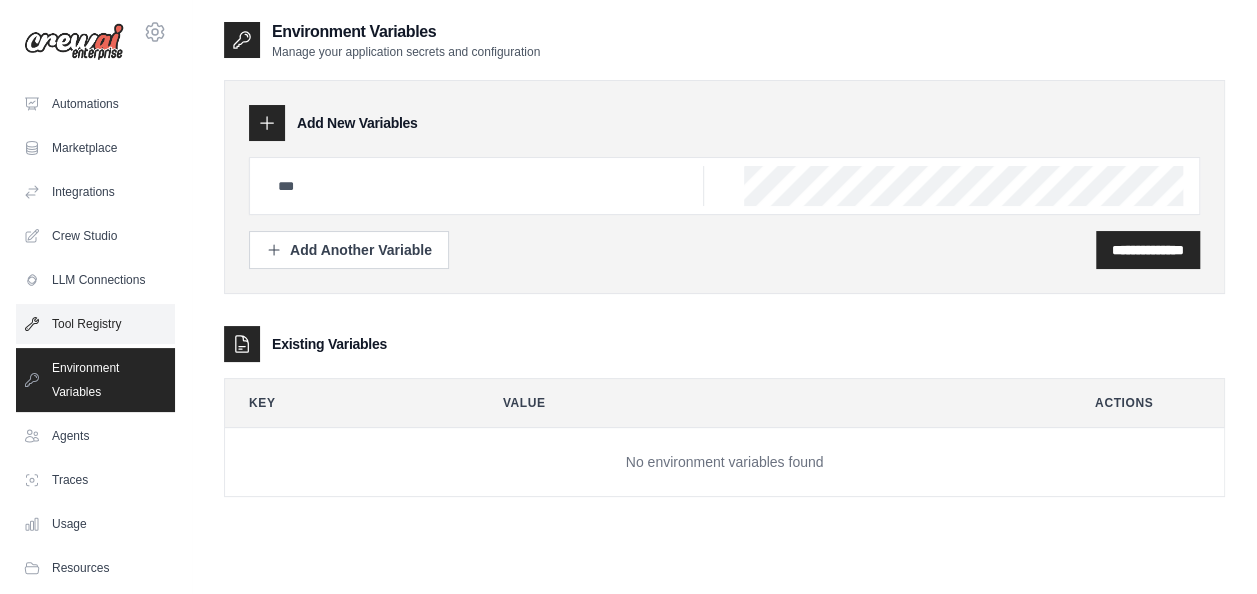 click on "Tool Registry" at bounding box center (95, 324) 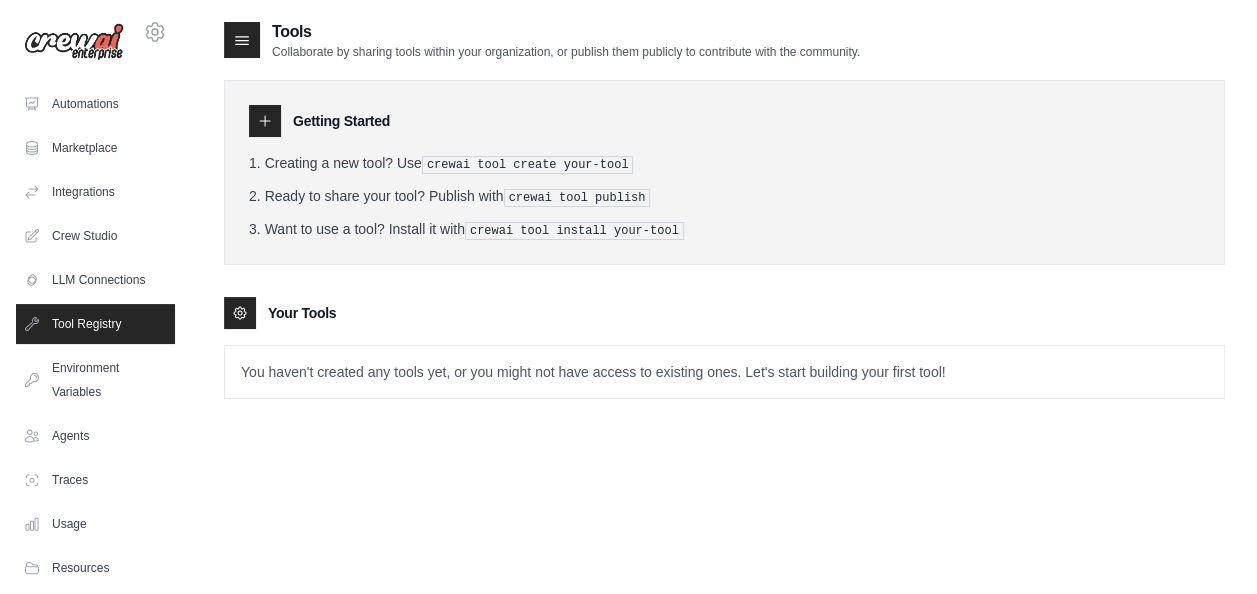 click on "You haven't created any tools yet, or you might not have access to
existing ones. Let's start building your first tool!" at bounding box center [724, 372] 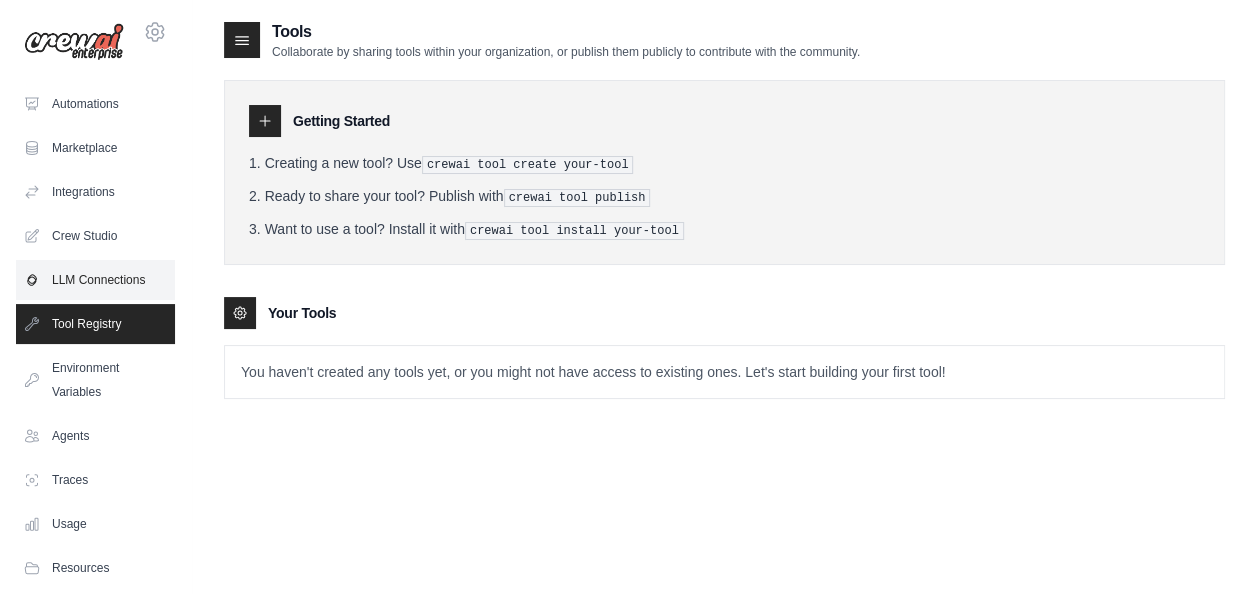 click on "LLM Connections" at bounding box center [95, 280] 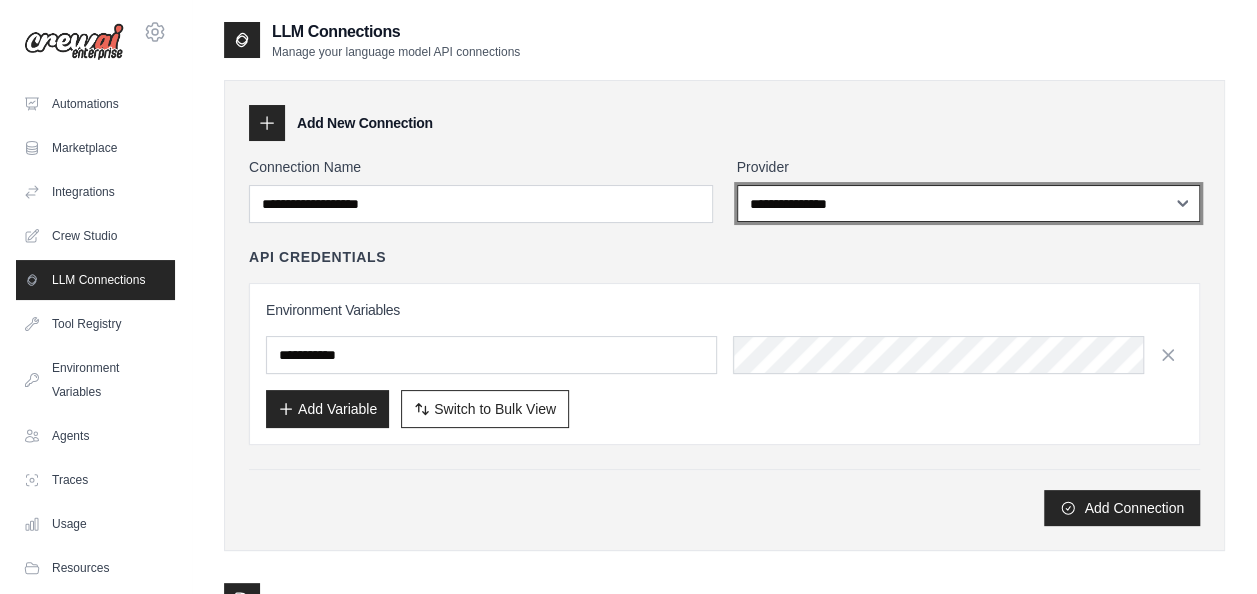click on "**********" at bounding box center (969, 203) 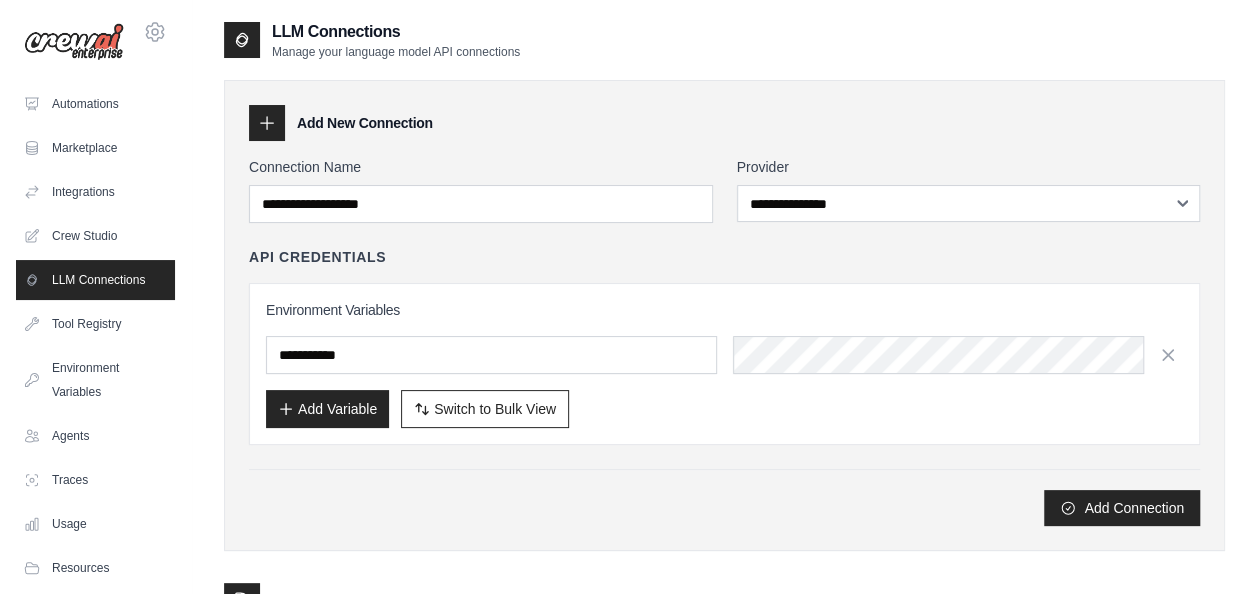 click on "Add New Connection" at bounding box center [724, 123] 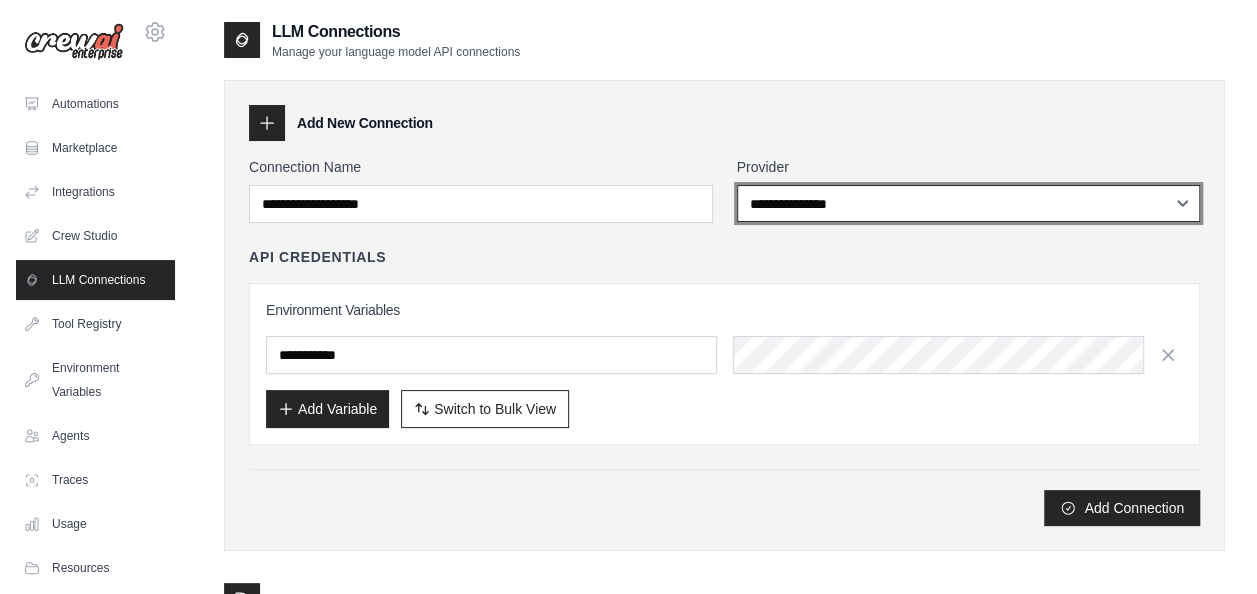 click on "**********" at bounding box center [969, 203] 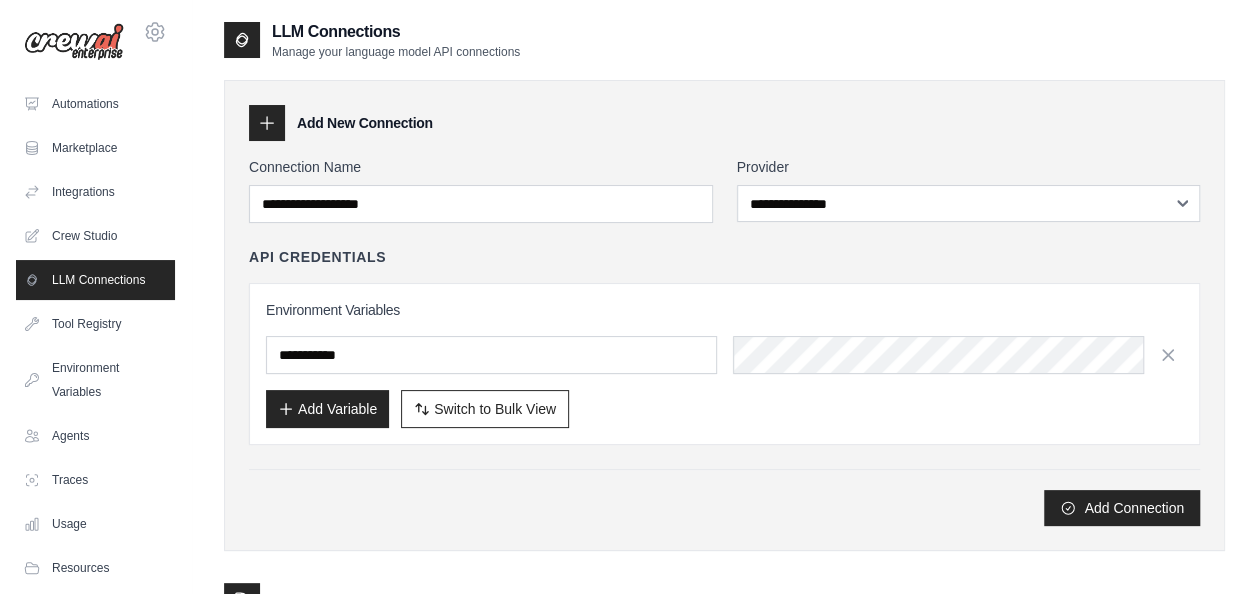 click on "API Credentials
Environment Variables
Add Variable
Switch to Bulk View
Switch to Table View" at bounding box center (724, 346) 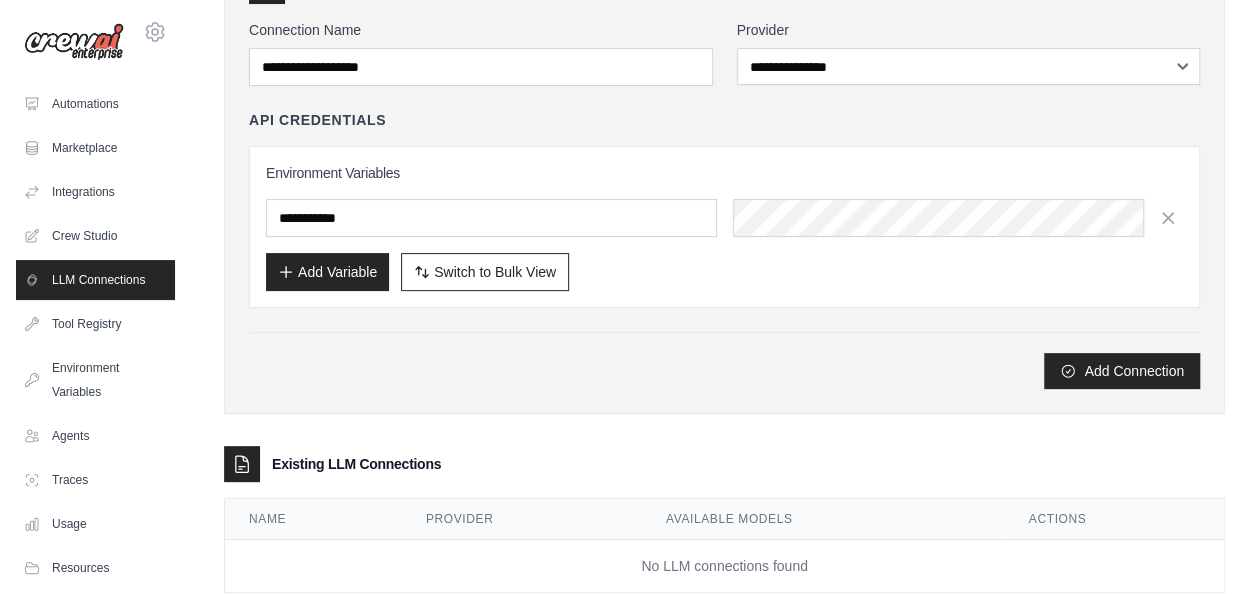 scroll, scrollTop: 141, scrollLeft: 0, axis: vertical 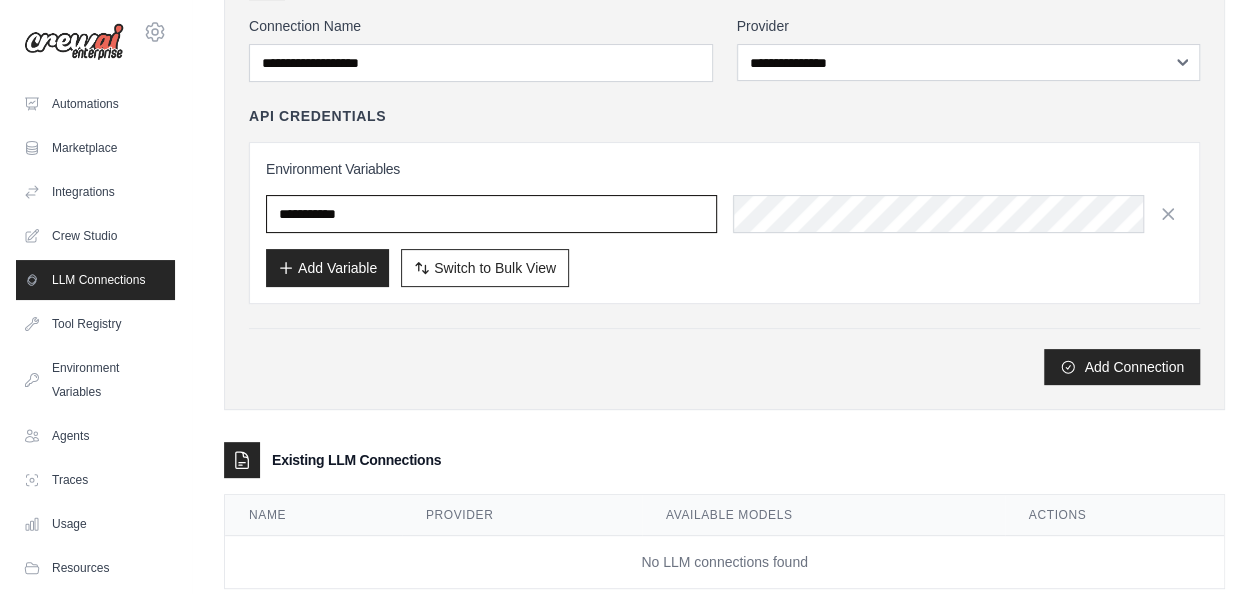 click at bounding box center (491, 214) 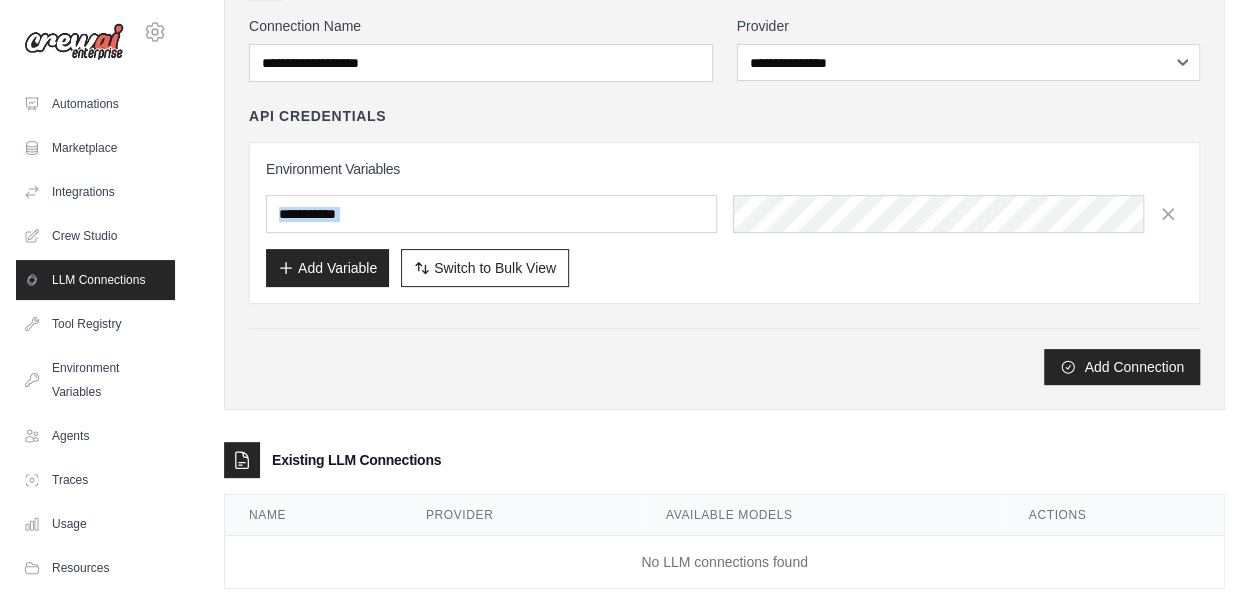click on "Environment Variables
Add Variable
Switch to Bulk View
Switch to Table View" at bounding box center (724, 223) 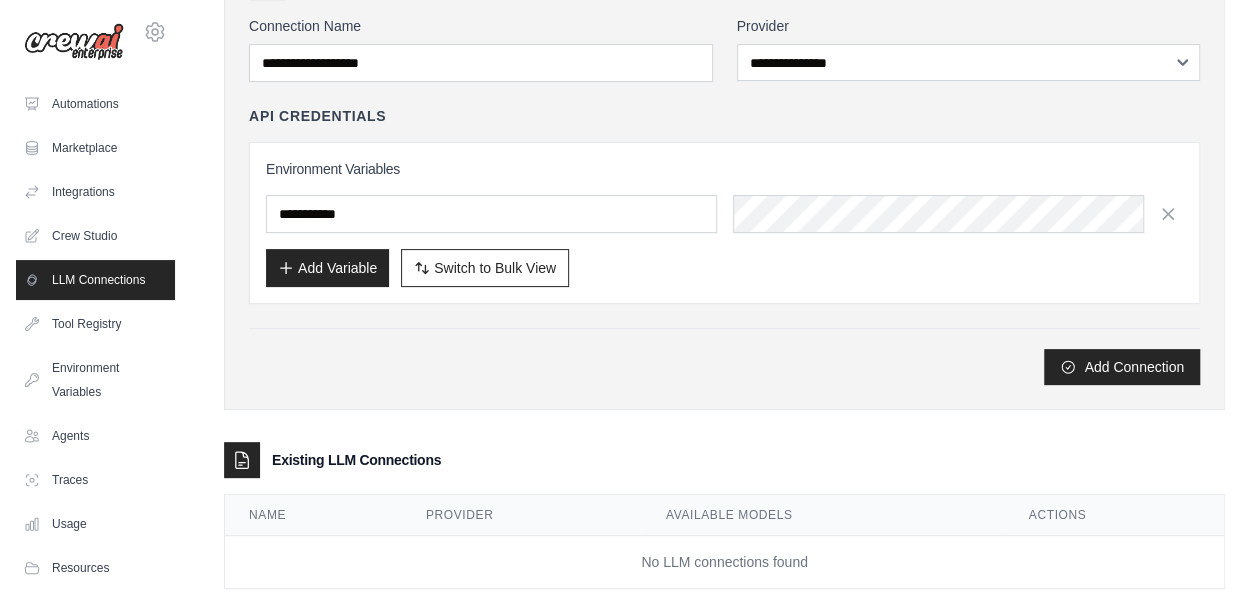 click on "Environment Variables
Add Variable
Switch to Bulk View
Switch to Table View" at bounding box center [724, 223] 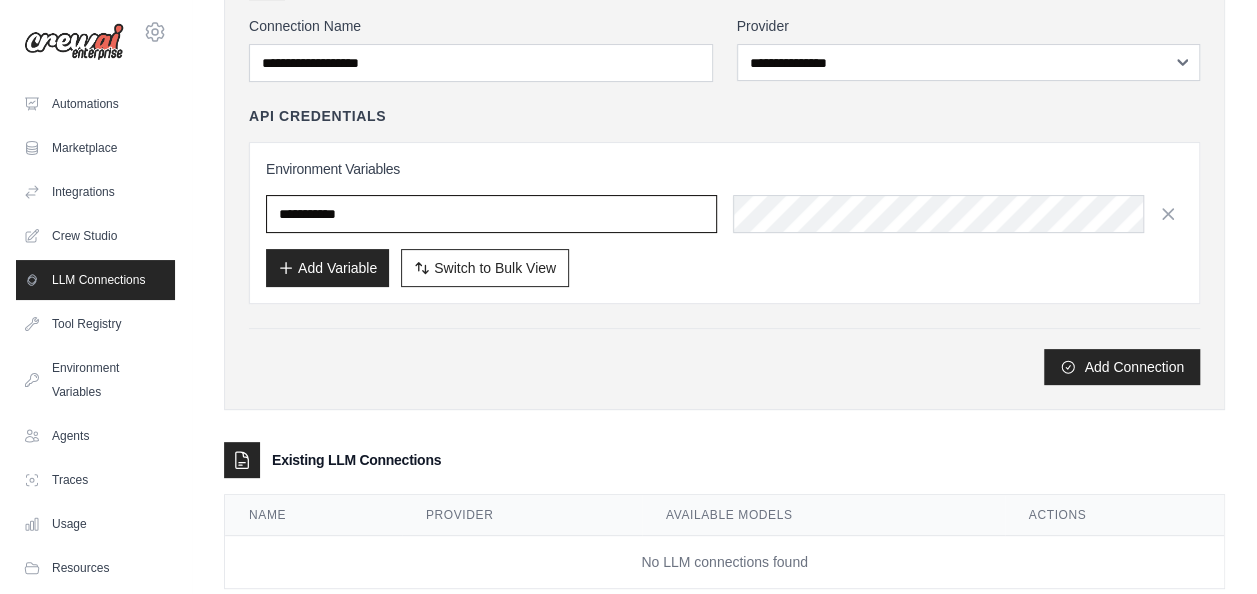click at bounding box center [491, 214] 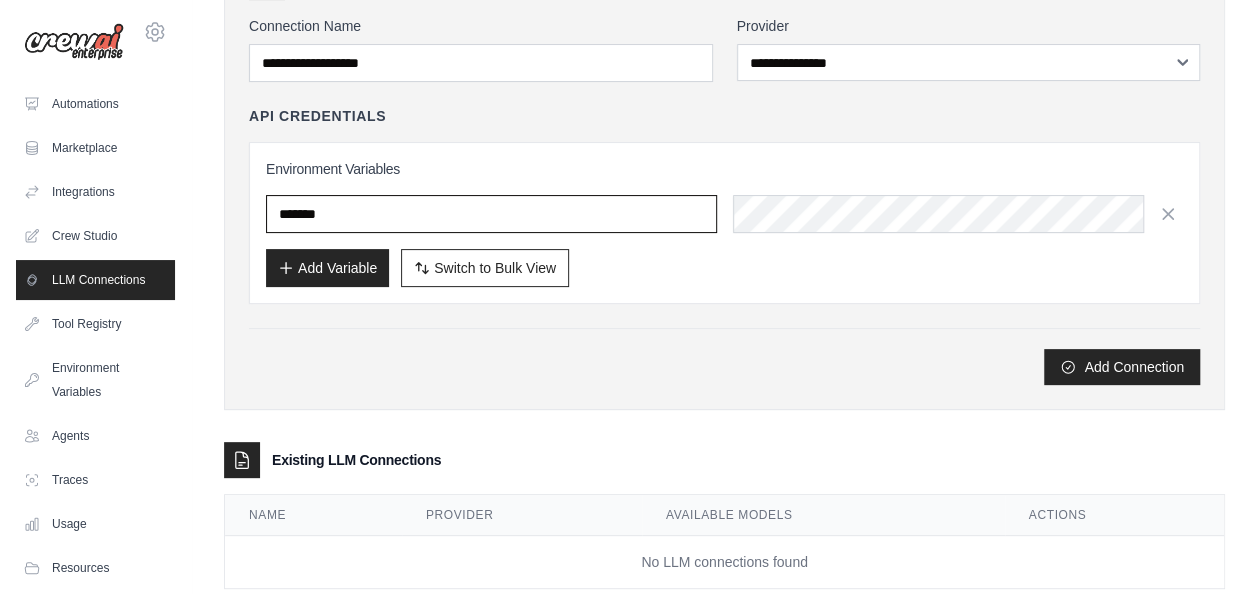 type on "*******" 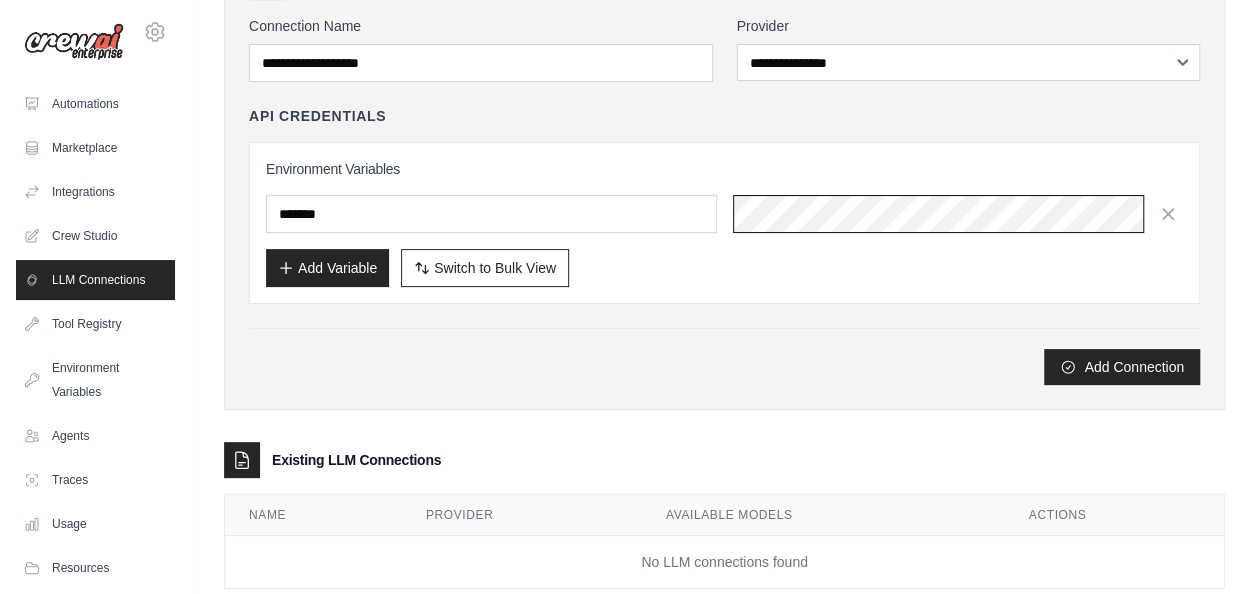scroll, scrollTop: 0, scrollLeft: 0, axis: both 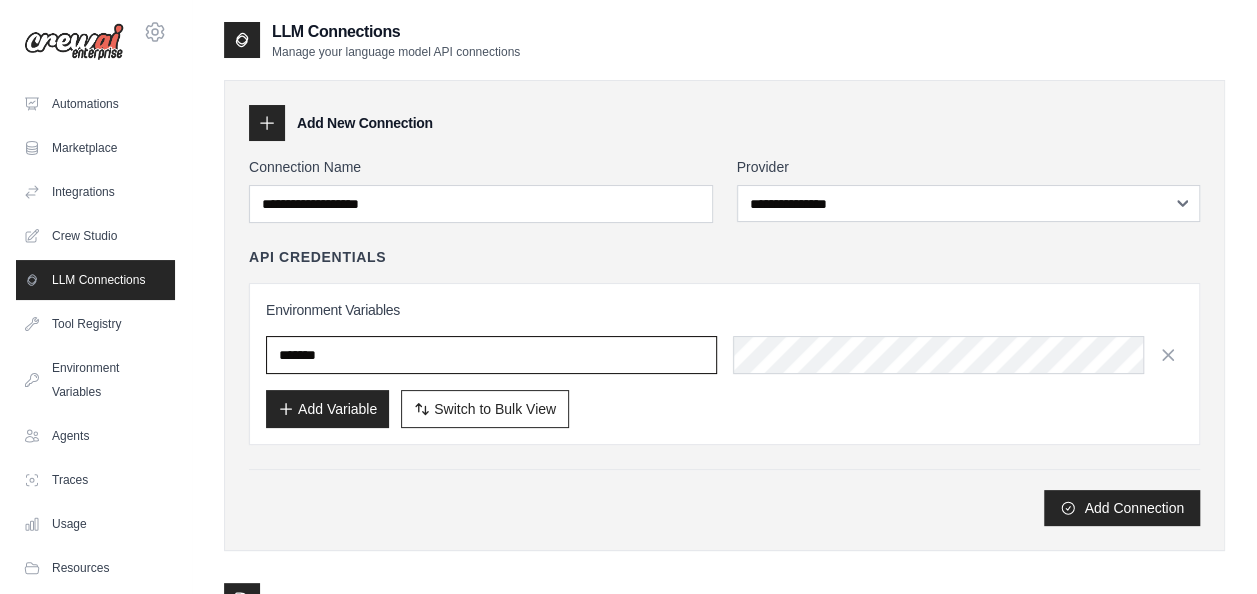 click on "*******" at bounding box center [491, 355] 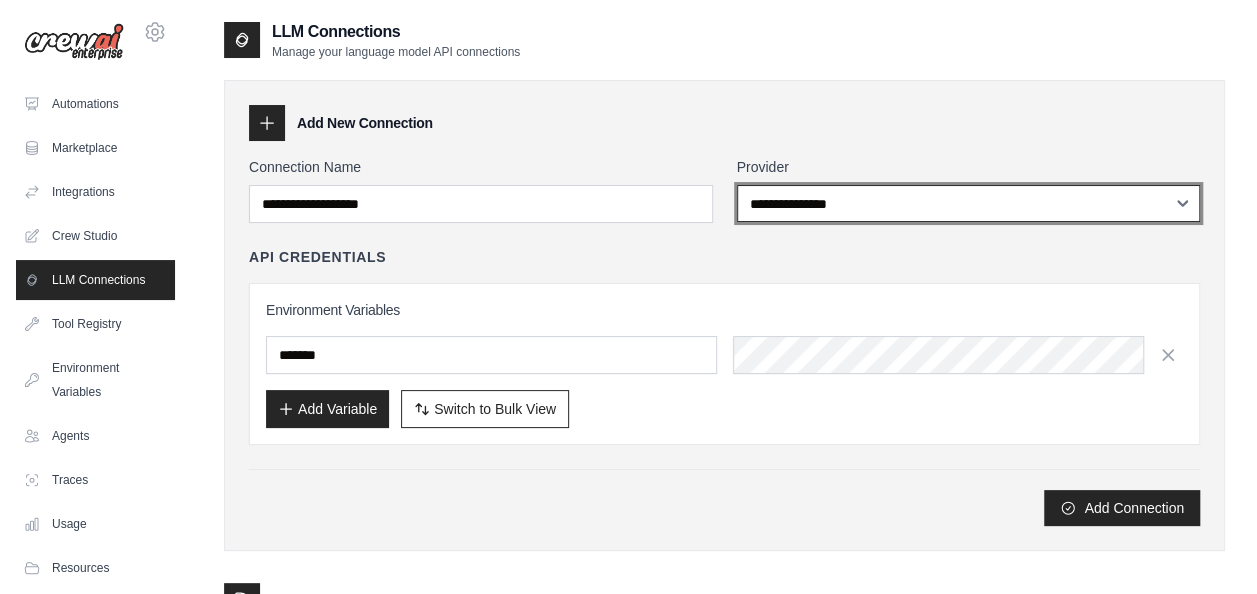 click on "**********" at bounding box center [969, 203] 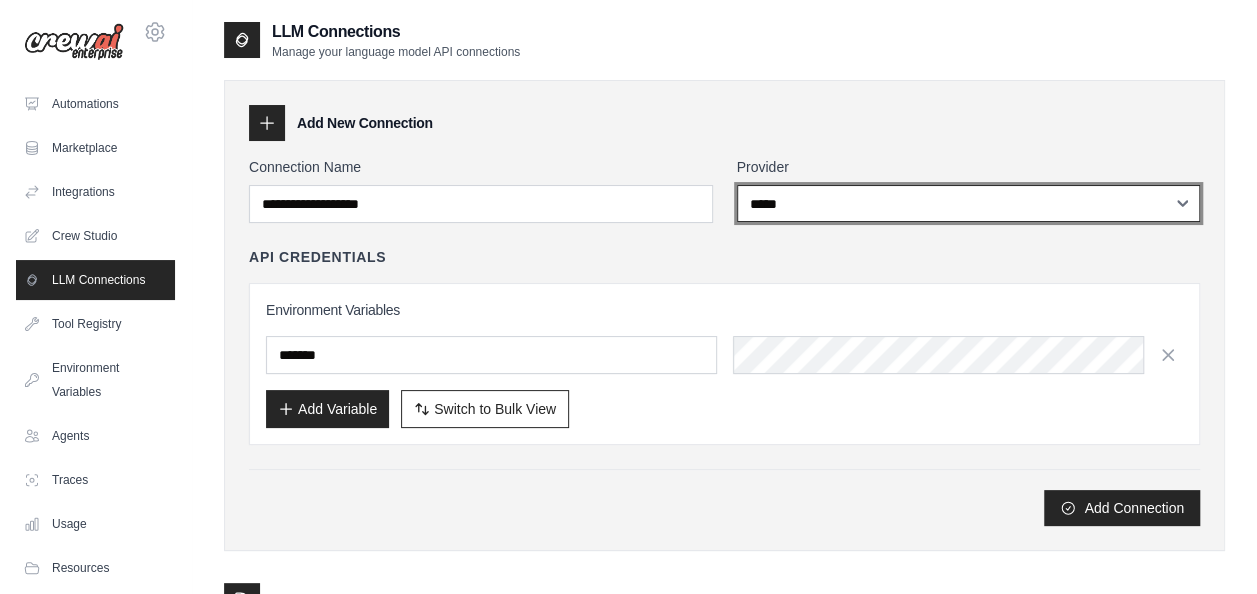 click on "**********" at bounding box center (969, 203) 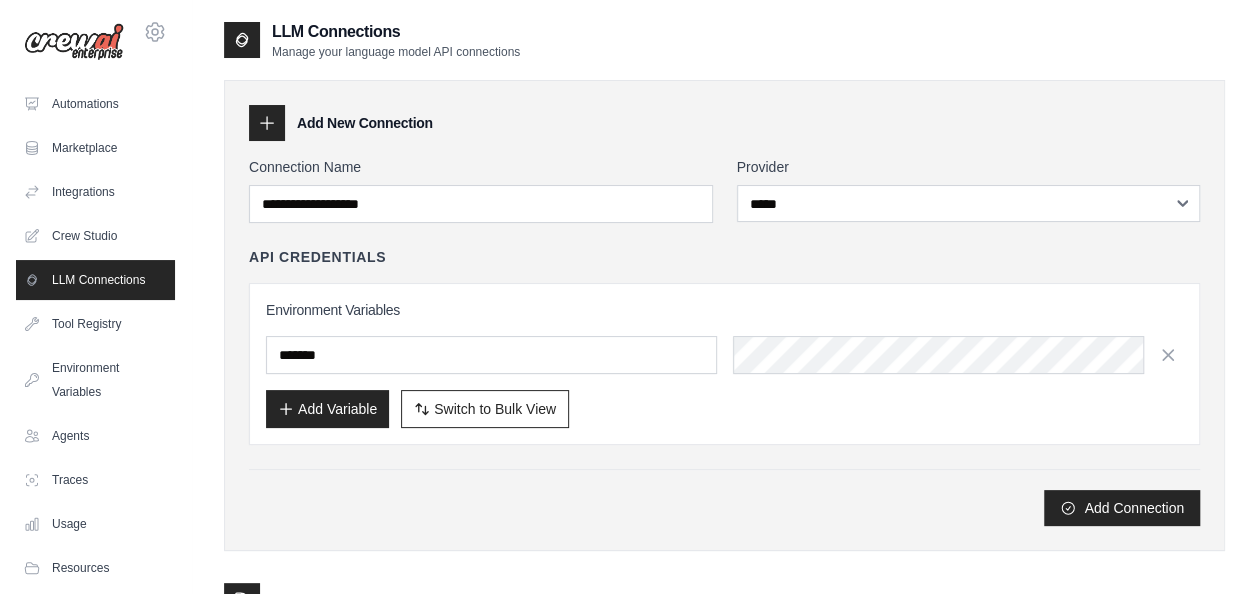 click on "Environment Variables" at bounding box center [724, 310] 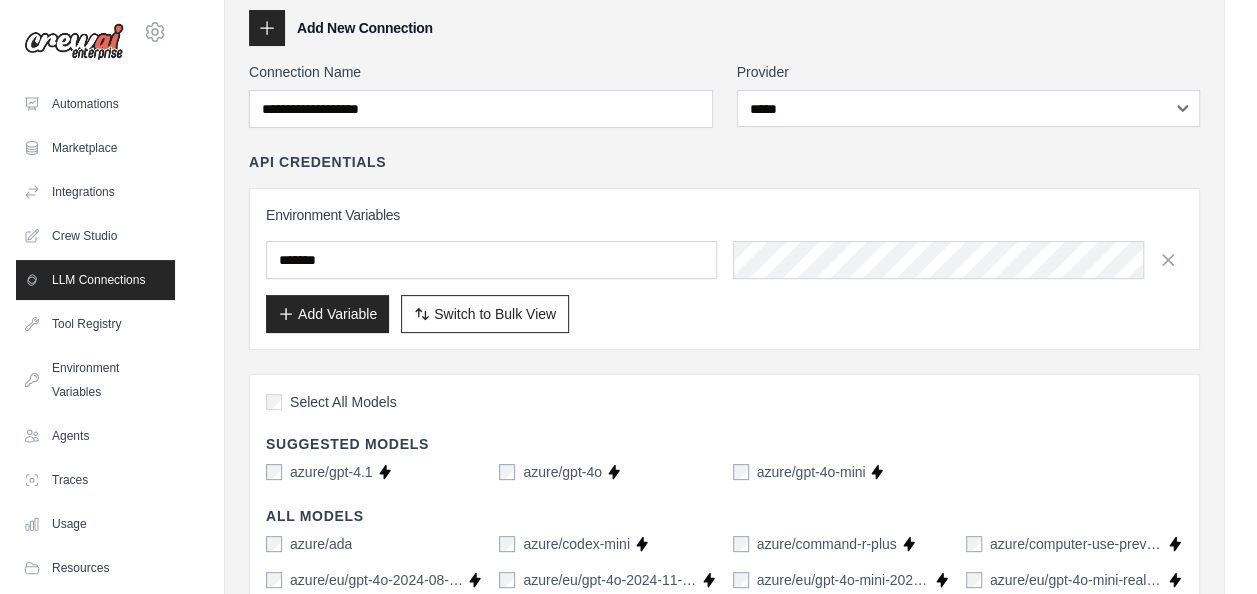 scroll, scrollTop: 0, scrollLeft: 0, axis: both 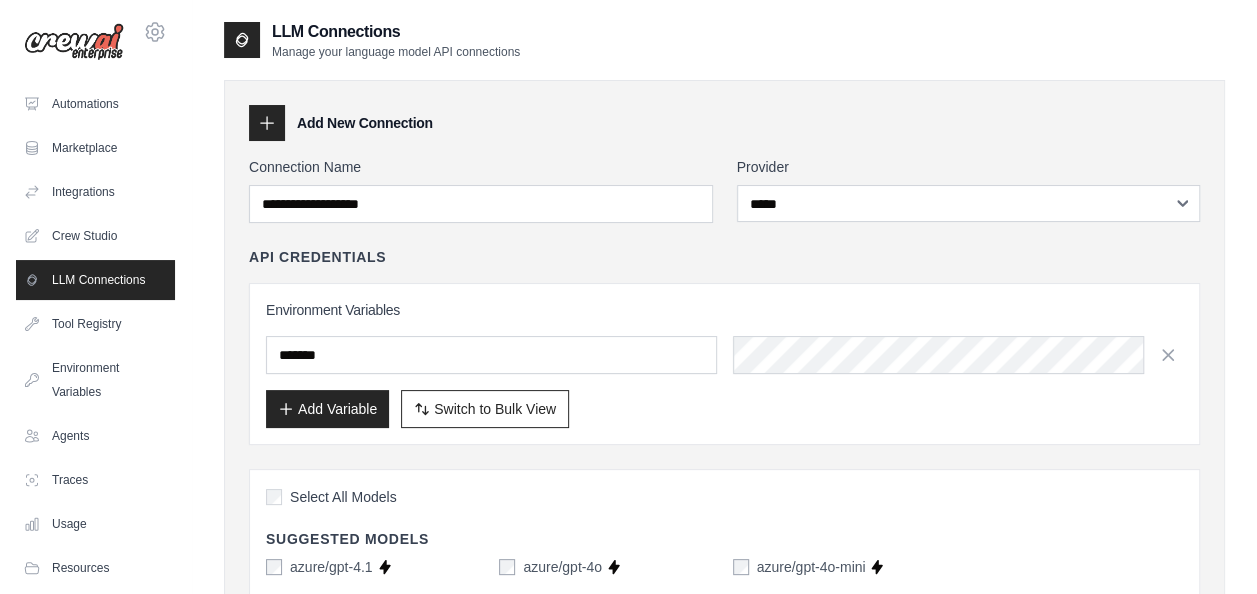click on "API Credentials" at bounding box center [317, 257] 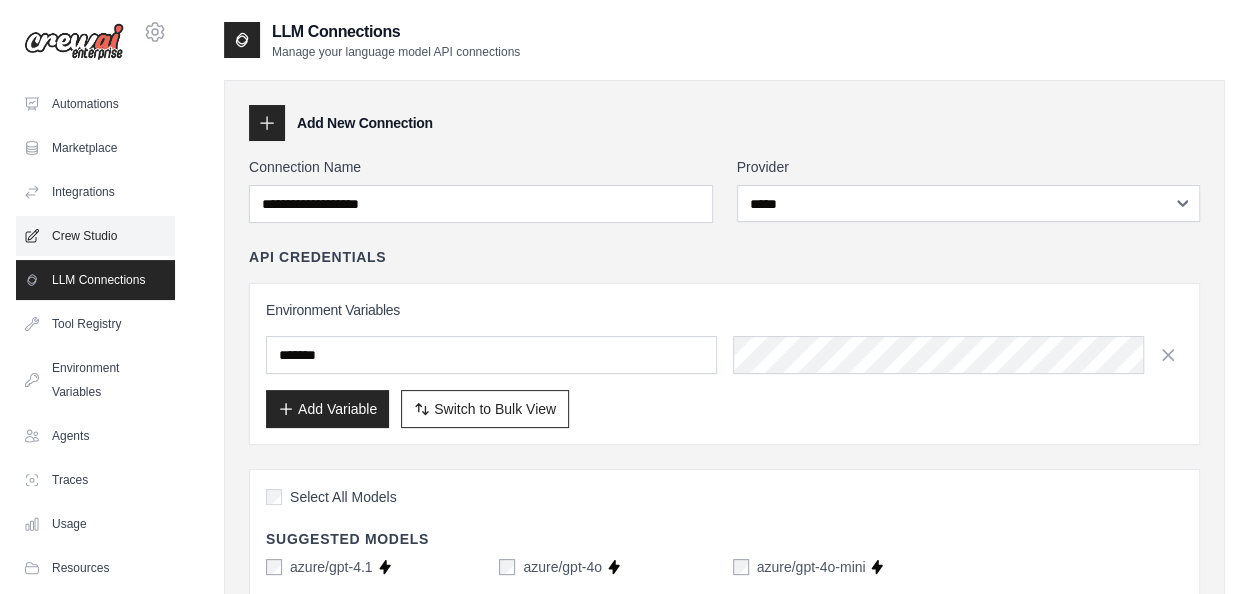 click on "Crew Studio" at bounding box center [95, 236] 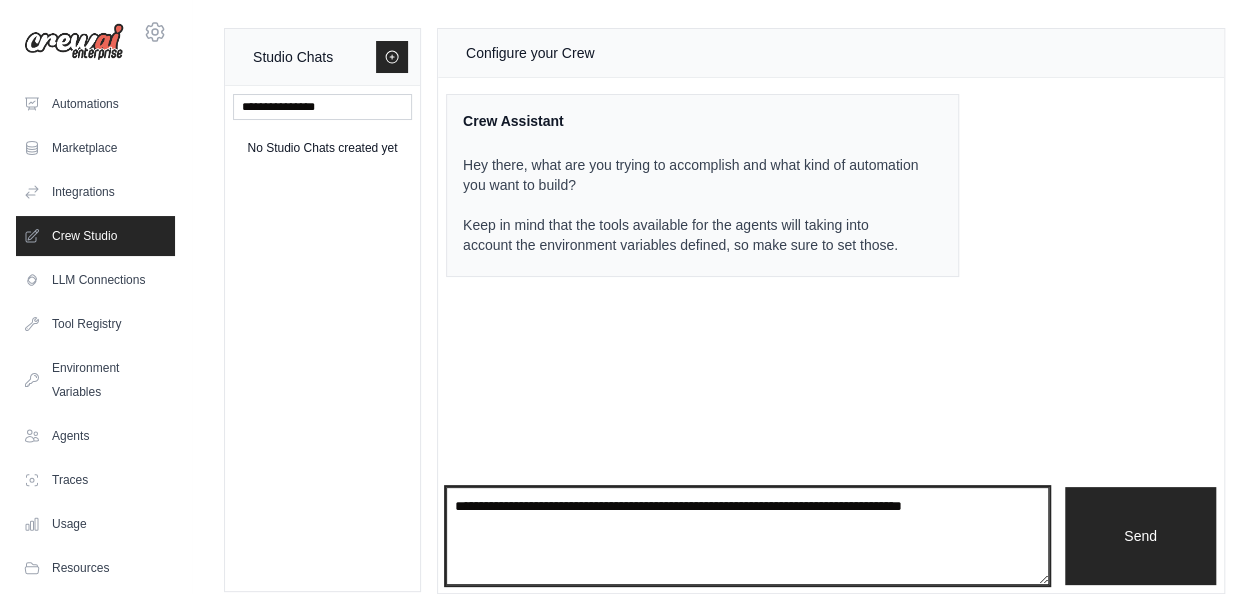 click at bounding box center (747, 536) 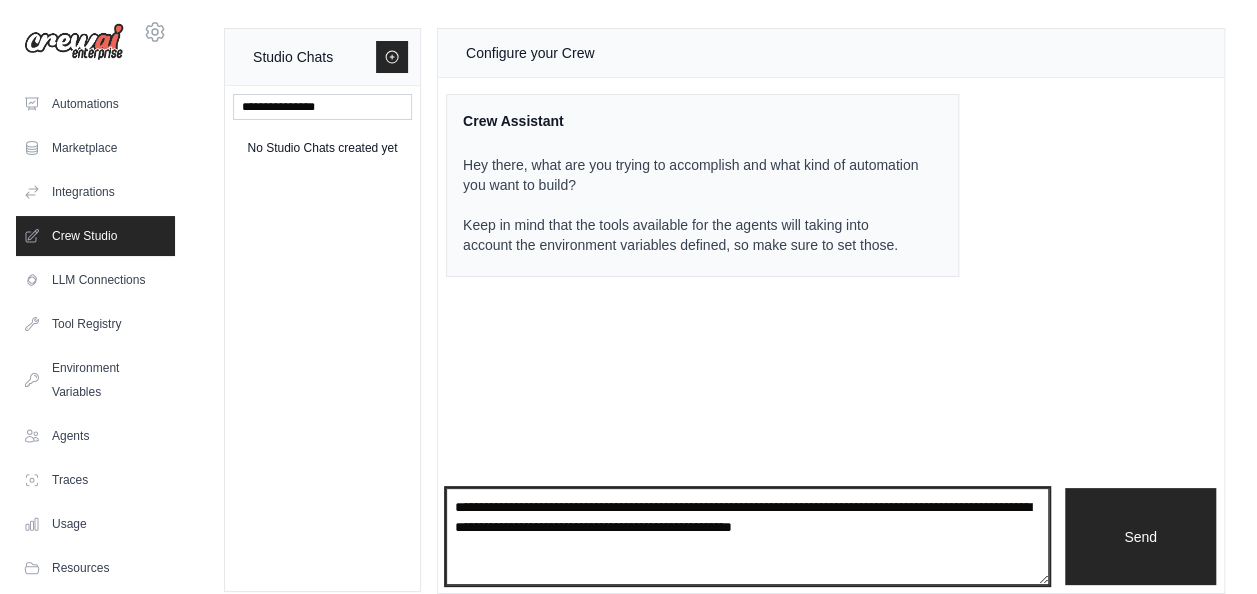 click on "**********" at bounding box center [747, 536] 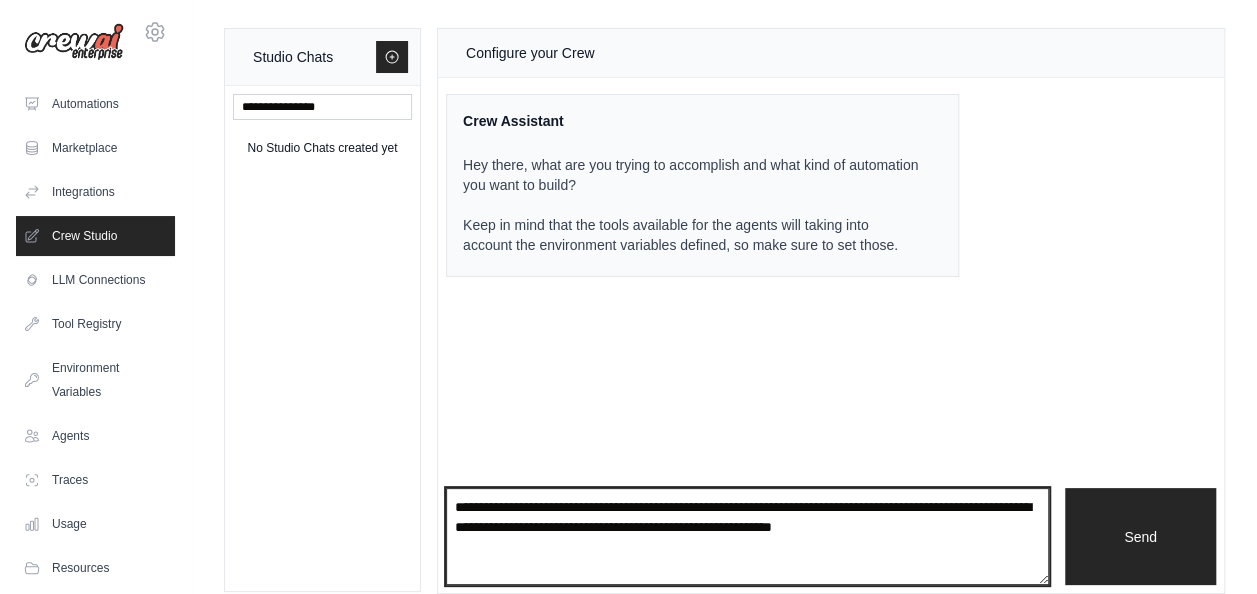 click on "**********" at bounding box center (747, 536) 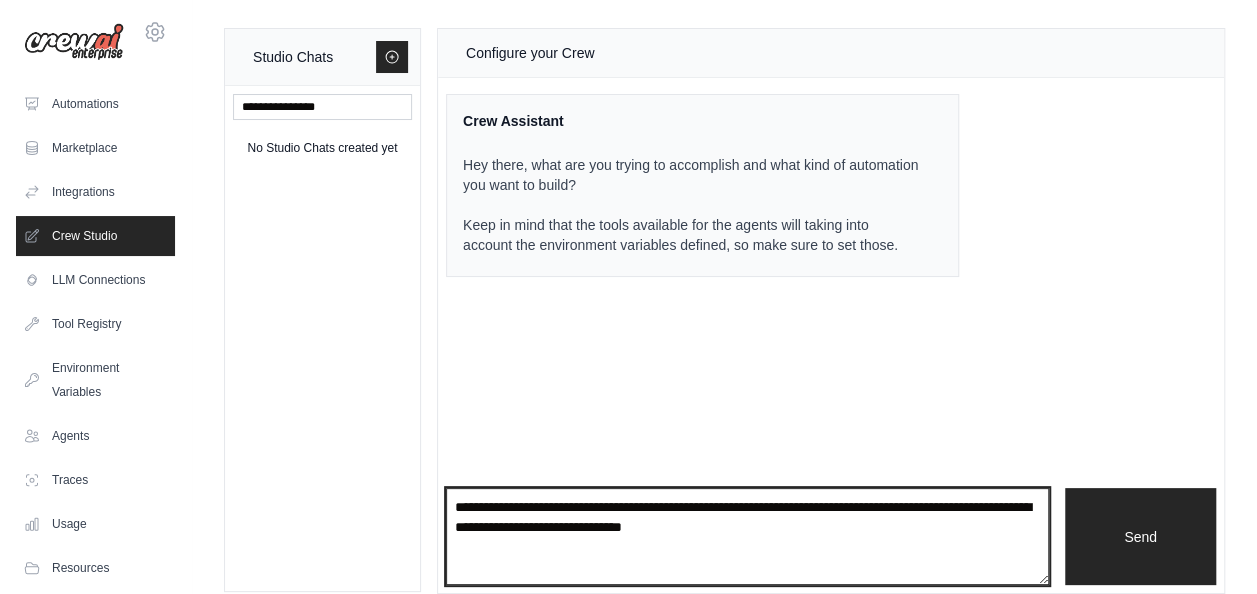 click on "**********" at bounding box center (747, 536) 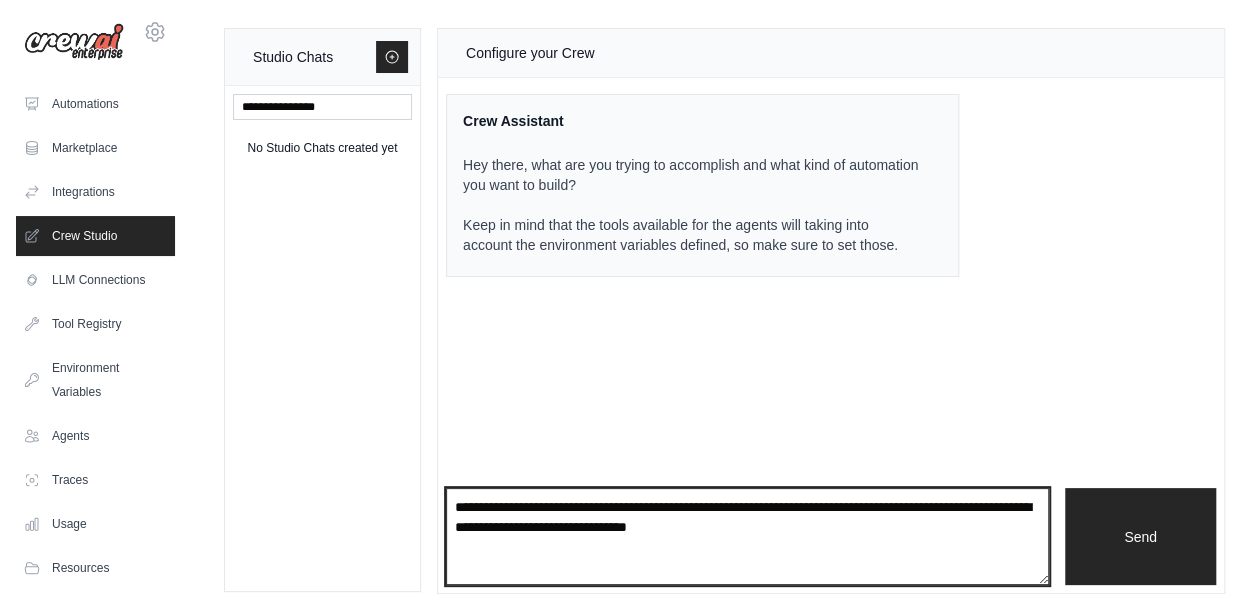 click on "**********" at bounding box center (747, 536) 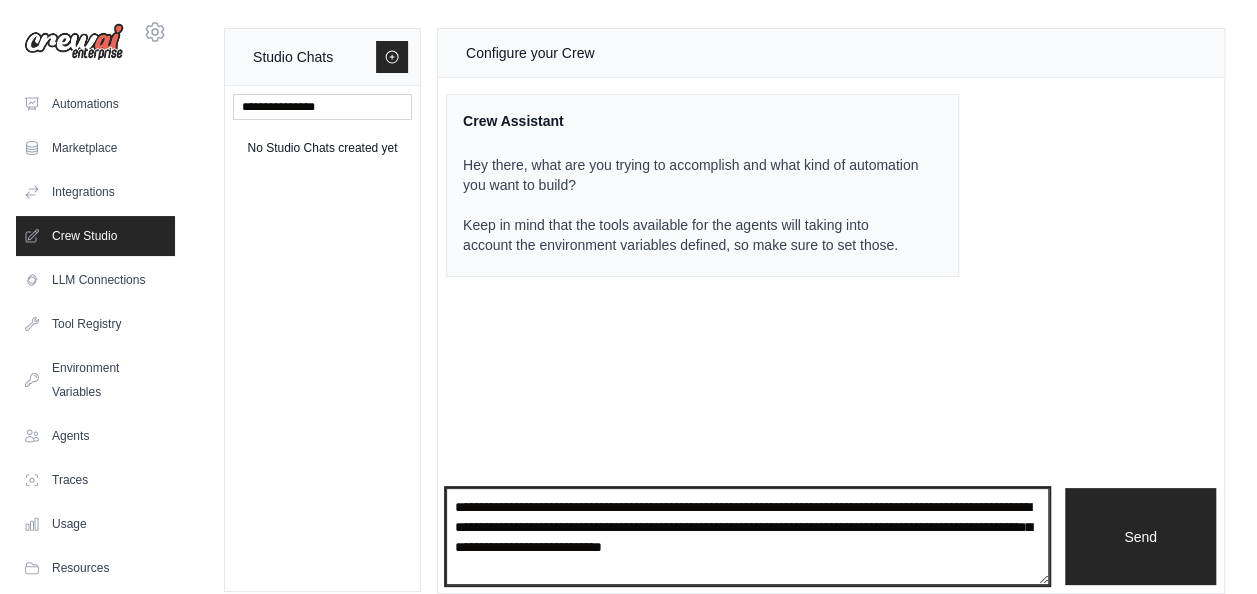 click on "**********" at bounding box center [747, 536] 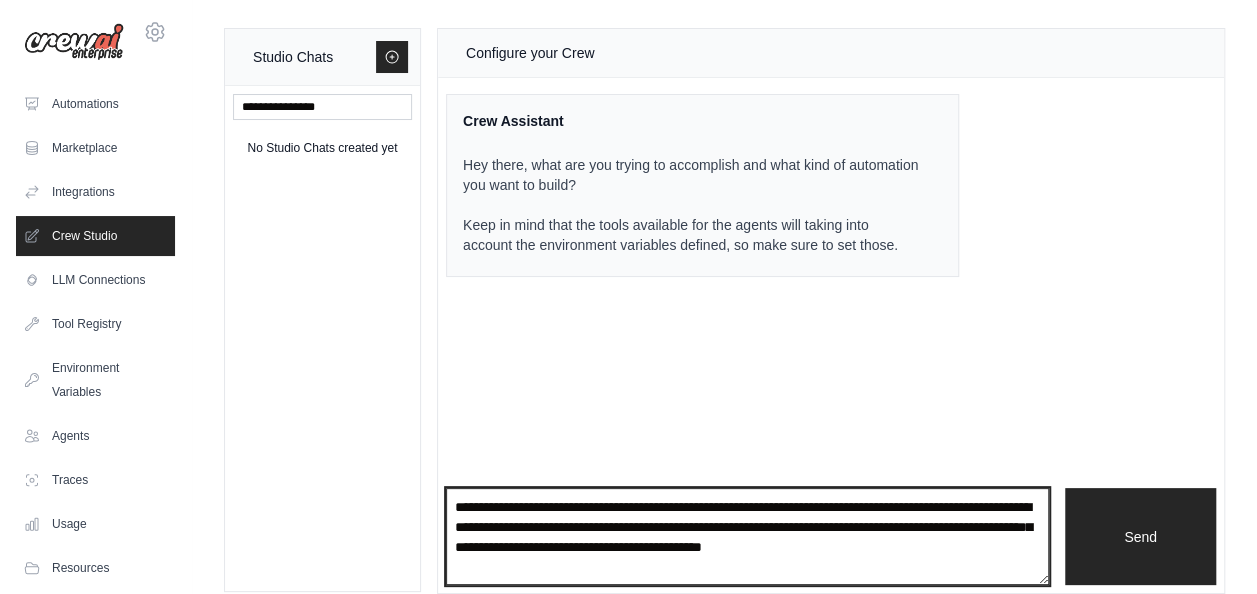 type on "**********" 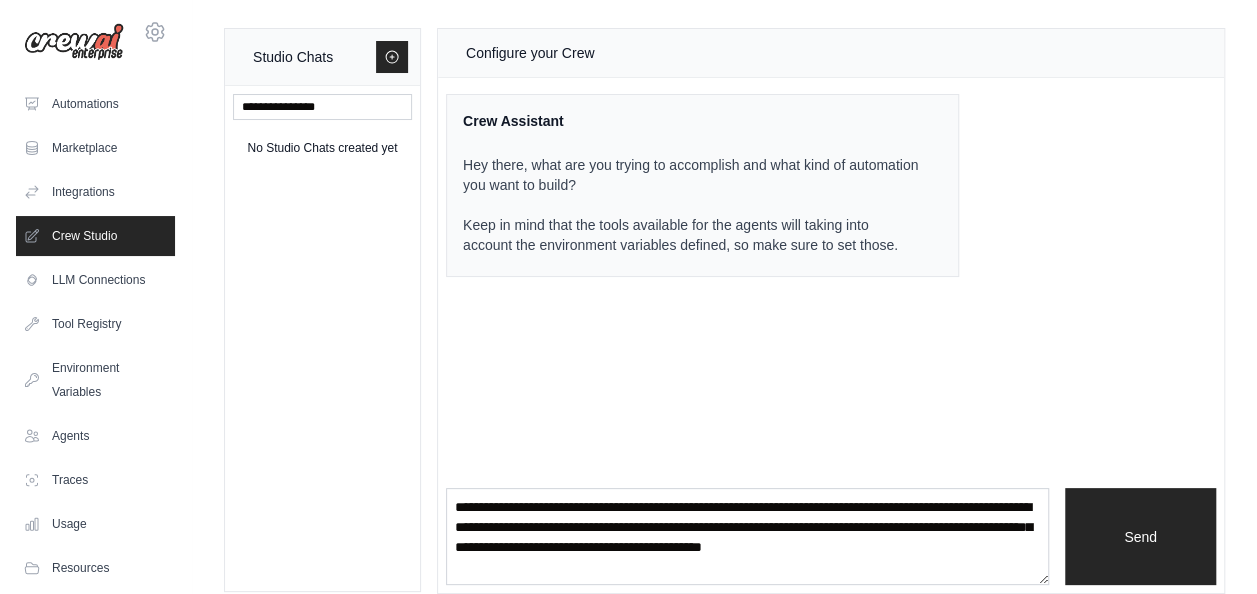 type 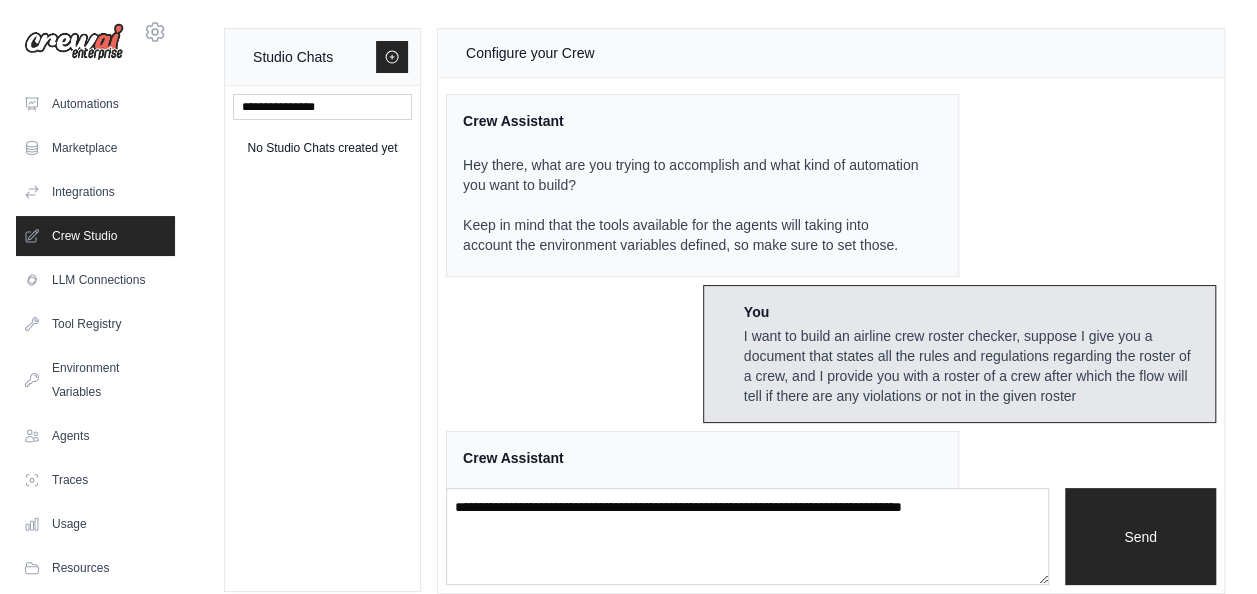 scroll, scrollTop: 345, scrollLeft: 0, axis: vertical 